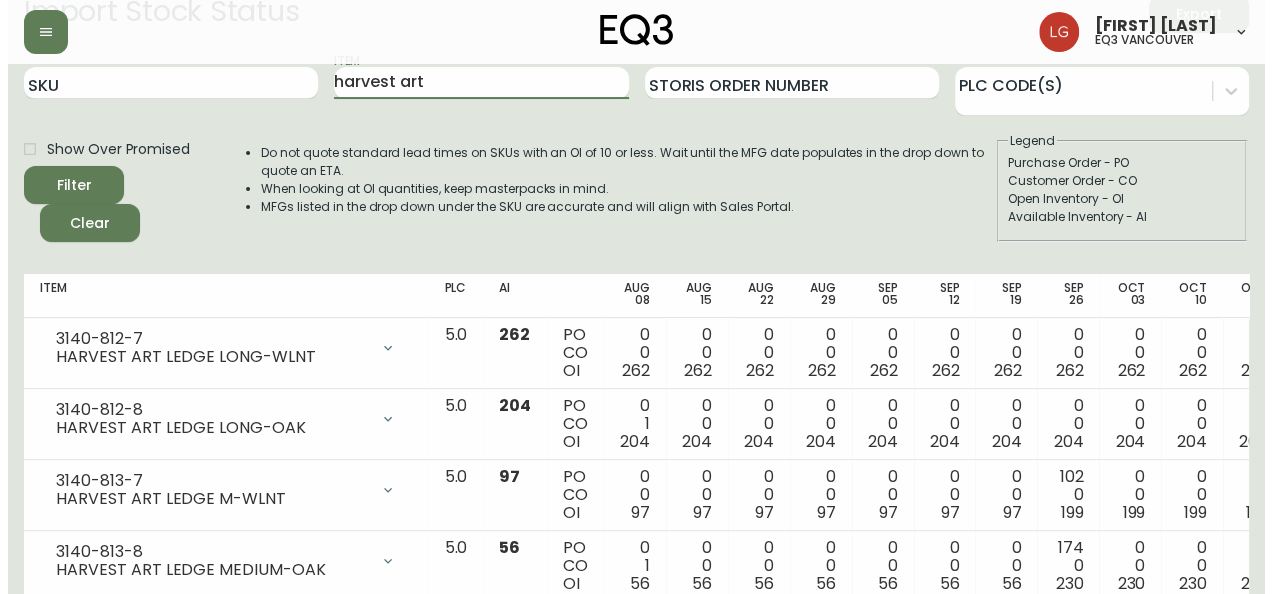 scroll, scrollTop: 0, scrollLeft: 0, axis: both 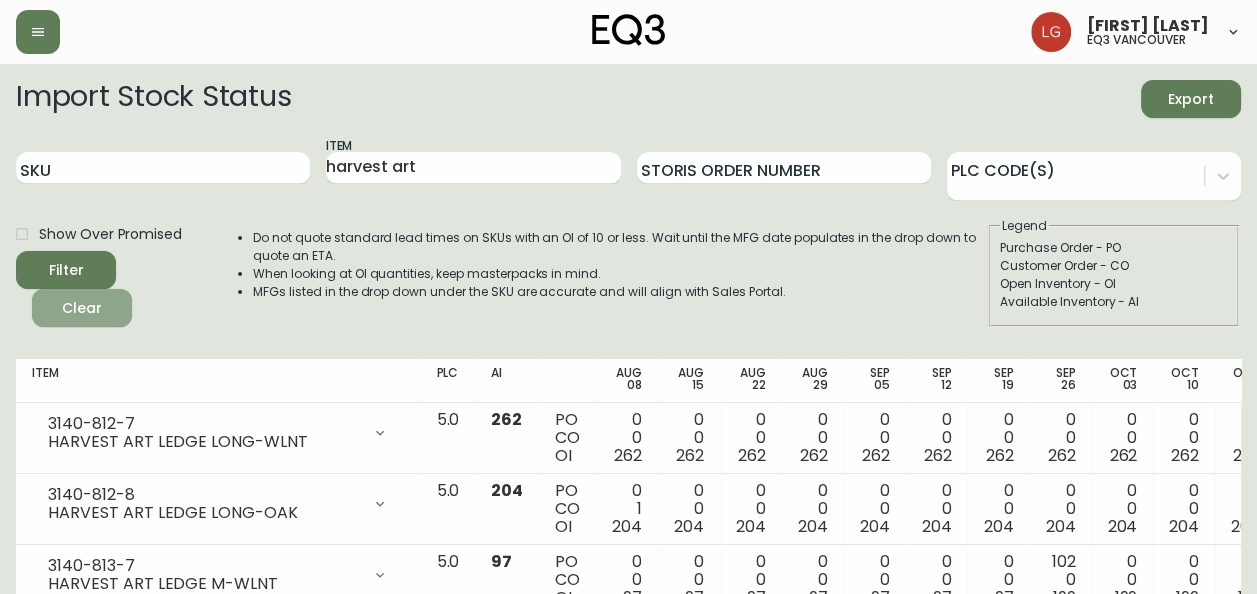 drag, startPoint x: 74, startPoint y: 308, endPoint x: 102, endPoint y: 294, distance: 31.304953 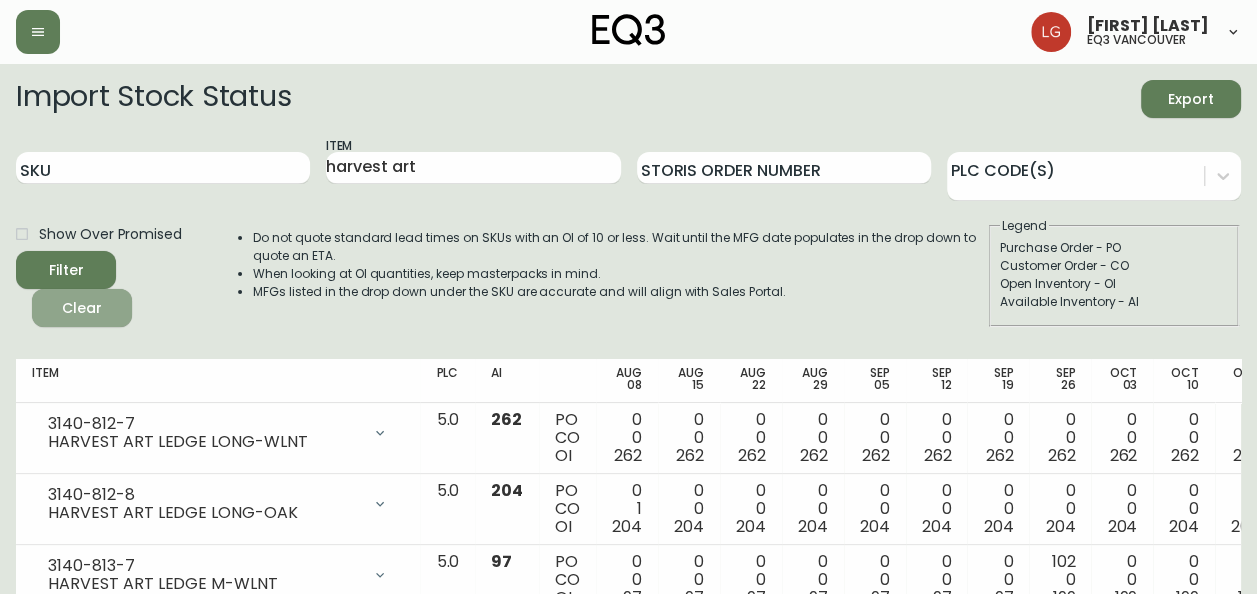 click on "Clear" at bounding box center (82, 308) 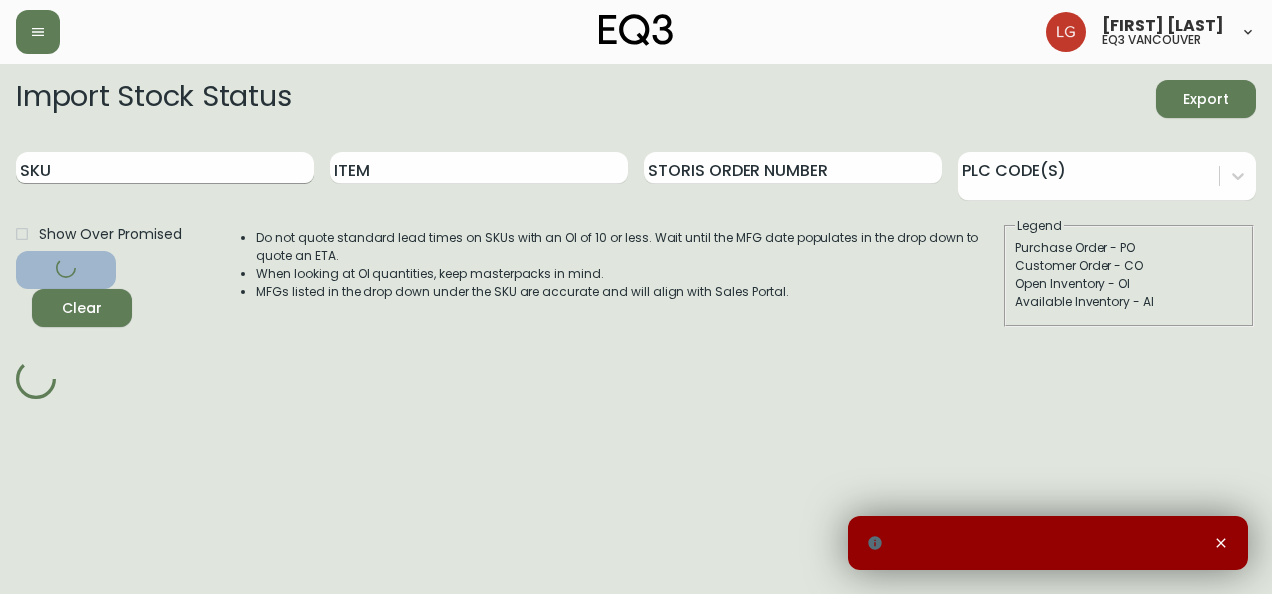 click on "SKU" at bounding box center (165, 168) 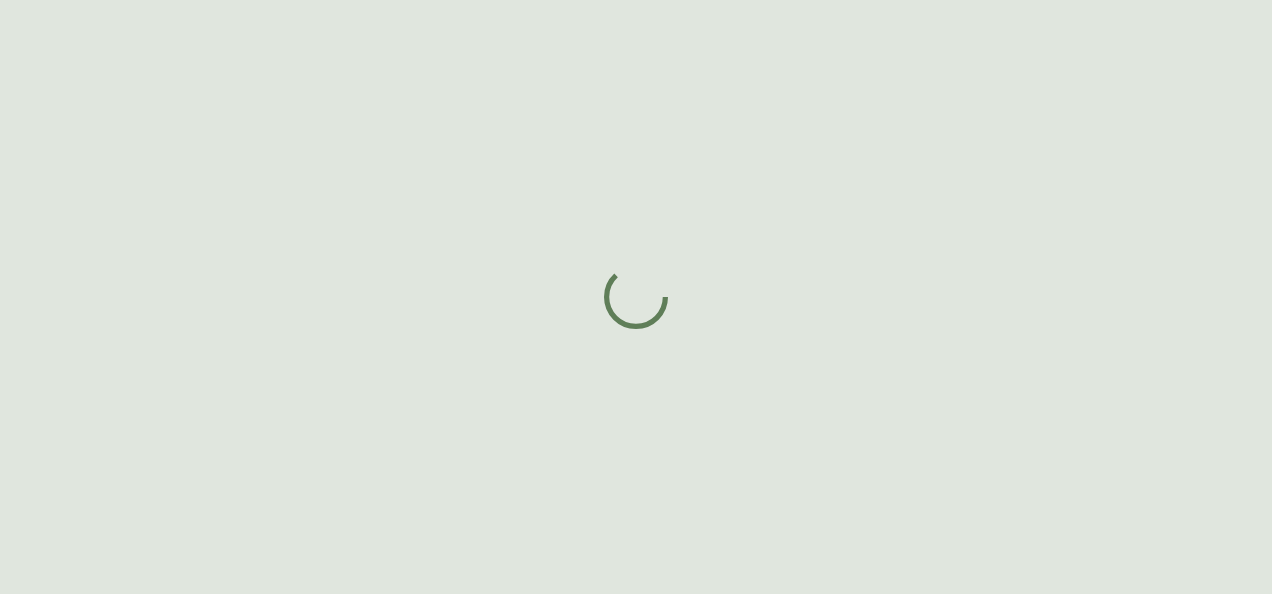 scroll, scrollTop: 0, scrollLeft: 0, axis: both 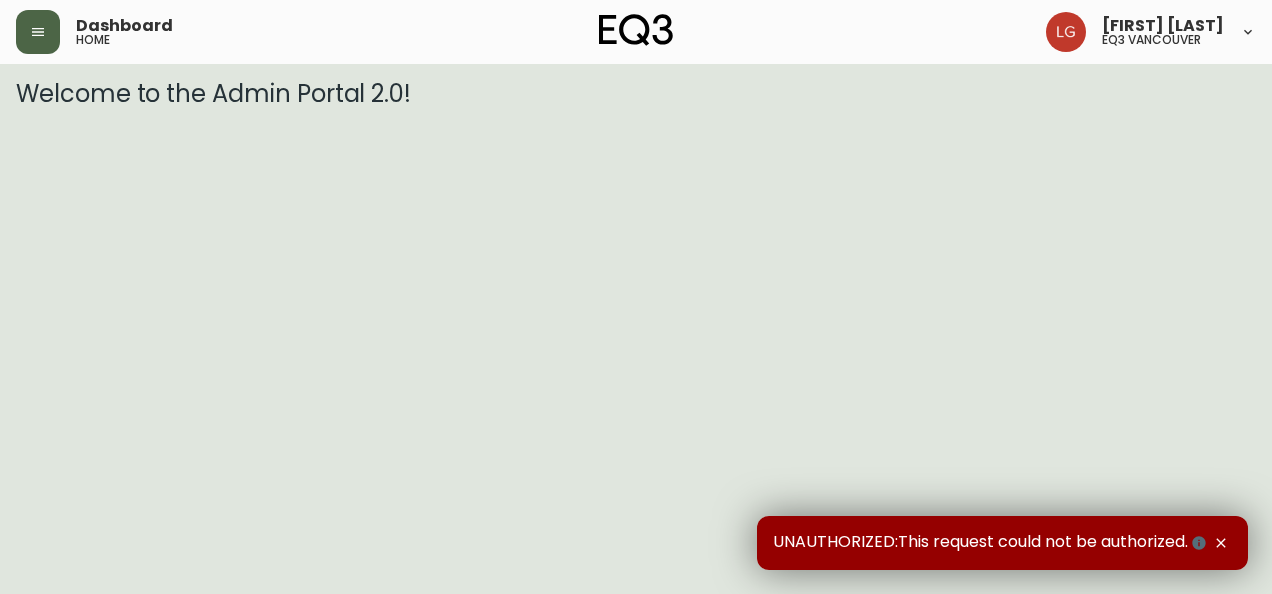 click at bounding box center (38, 32) 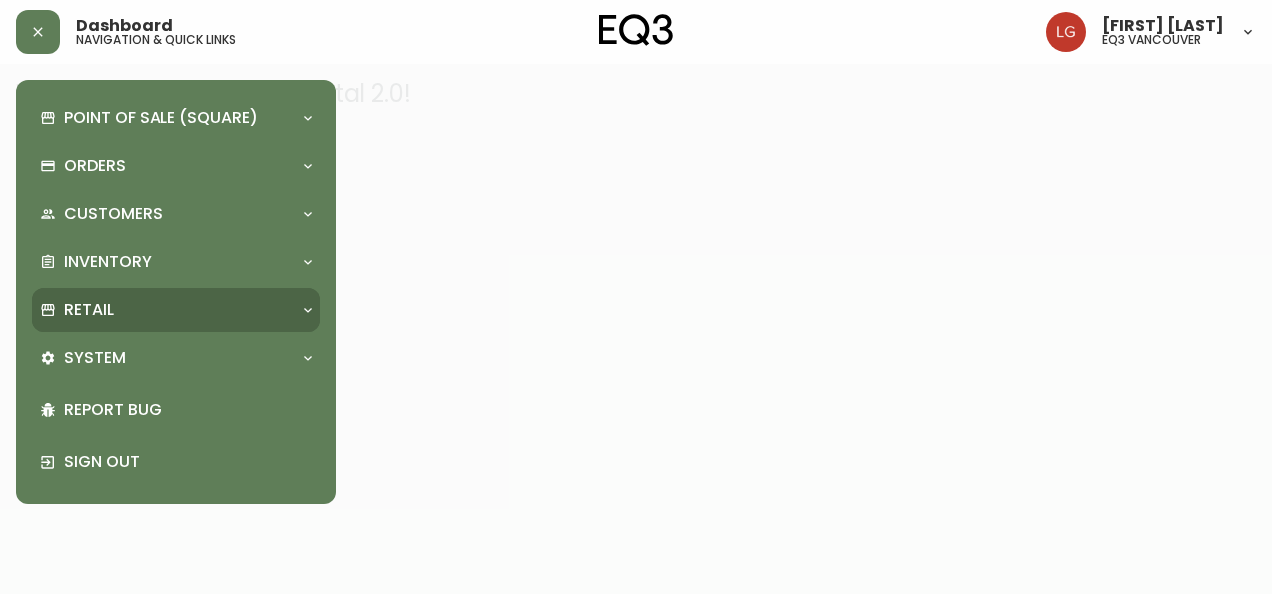 click on "Retail" at bounding box center [166, 310] 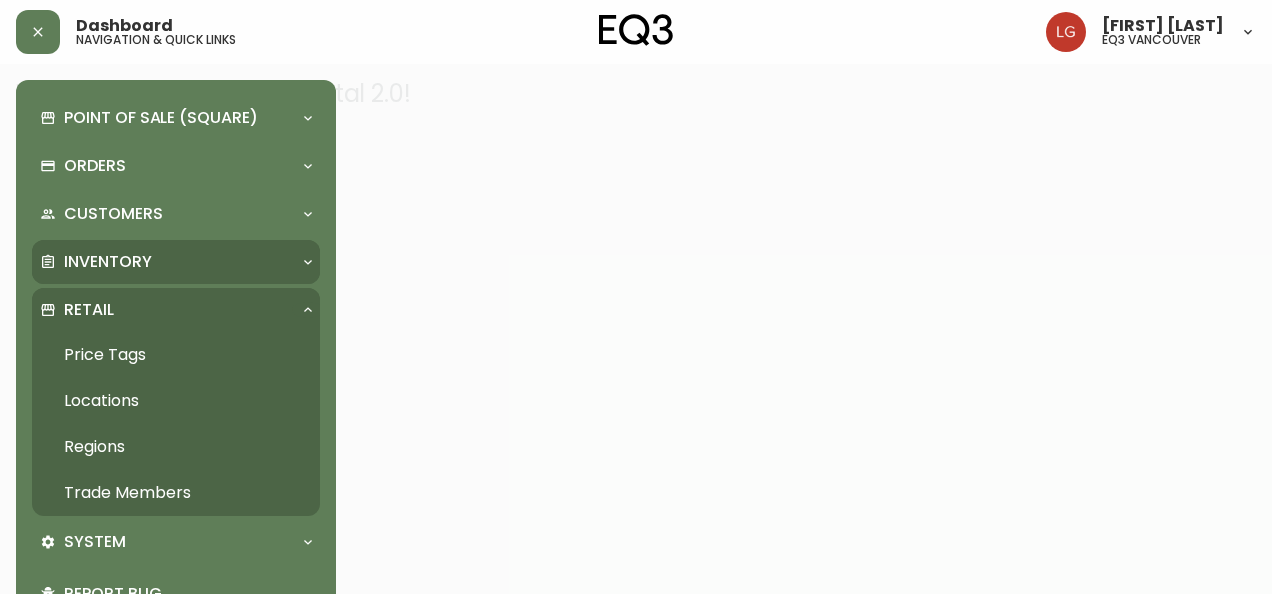 click on "Inventory" at bounding box center [108, 262] 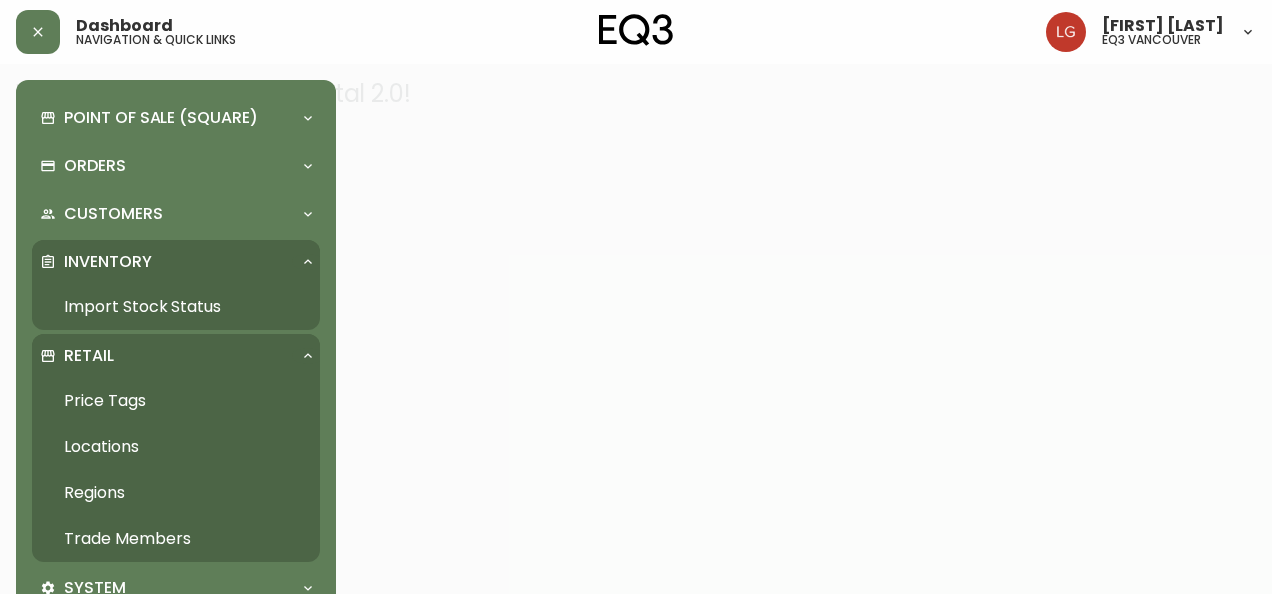click on "Import Stock Status" at bounding box center (176, 307) 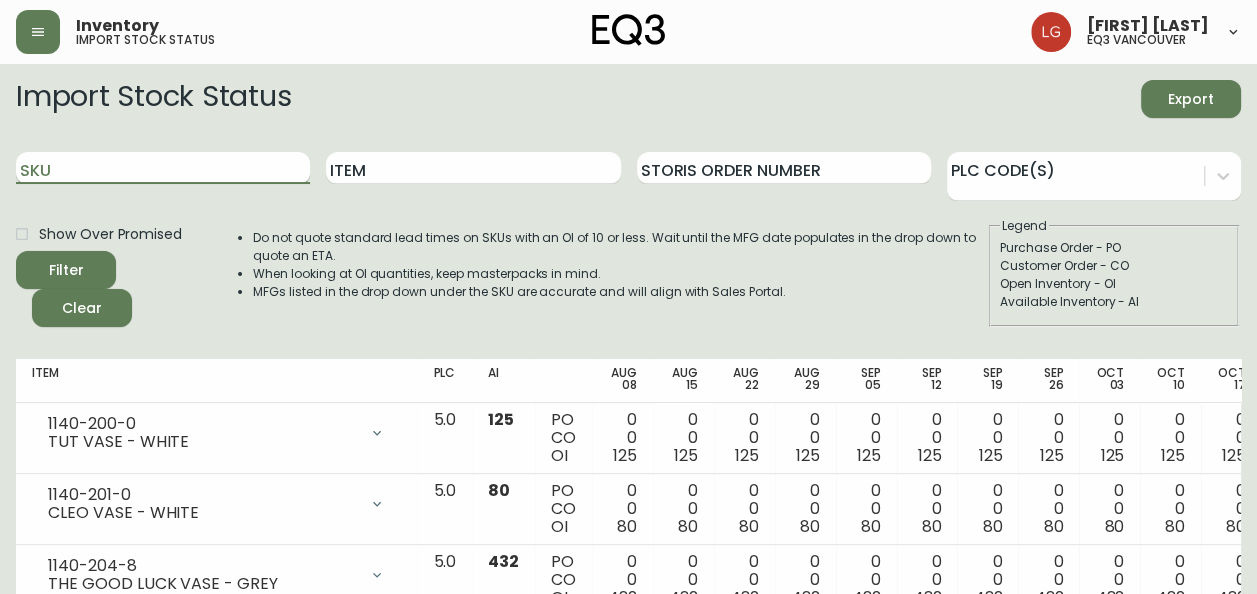 click on "SKU" at bounding box center [163, 168] 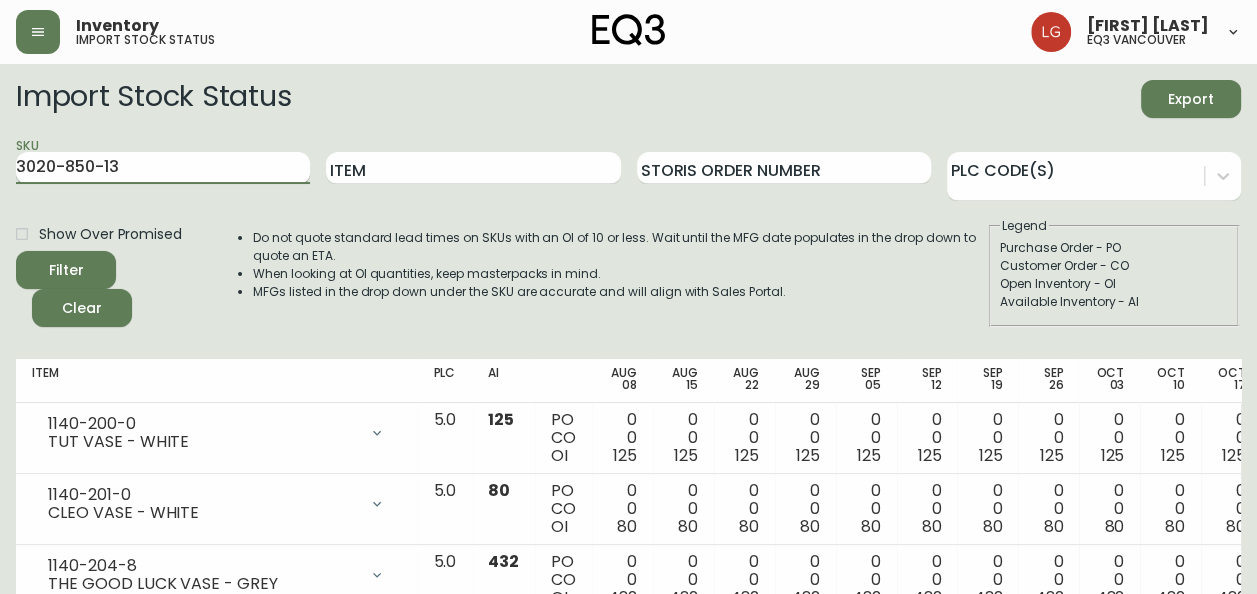 click on "Filter" at bounding box center [66, 270] 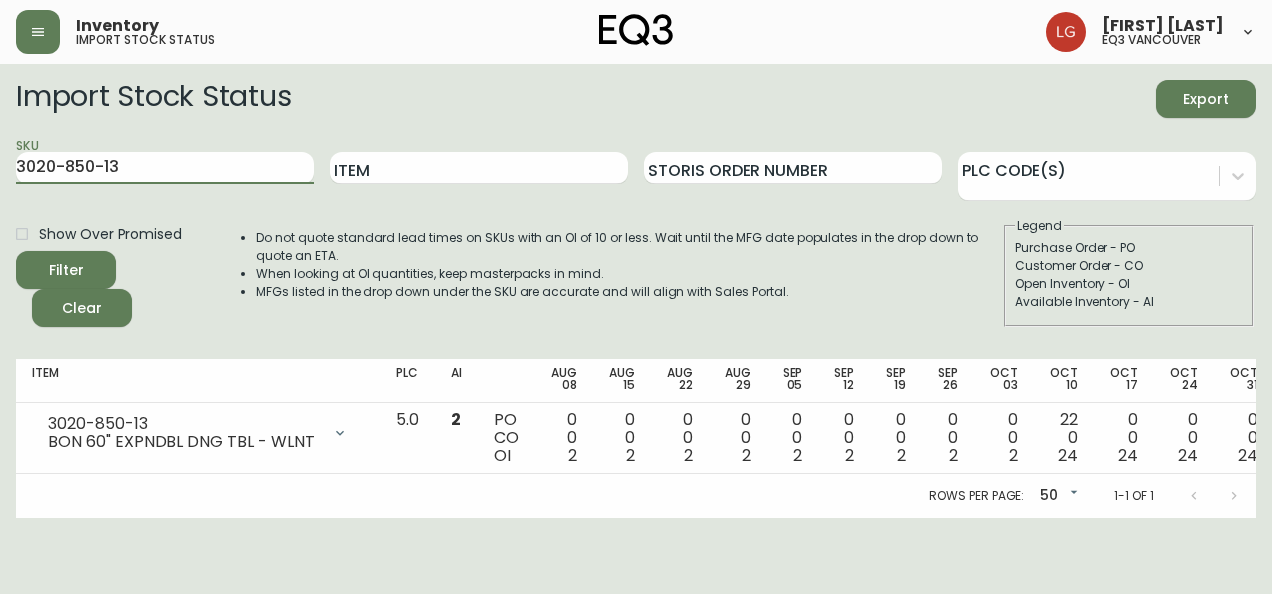 drag, startPoint x: 230, startPoint y: 170, endPoint x: -4, endPoint y: 193, distance: 235.12762 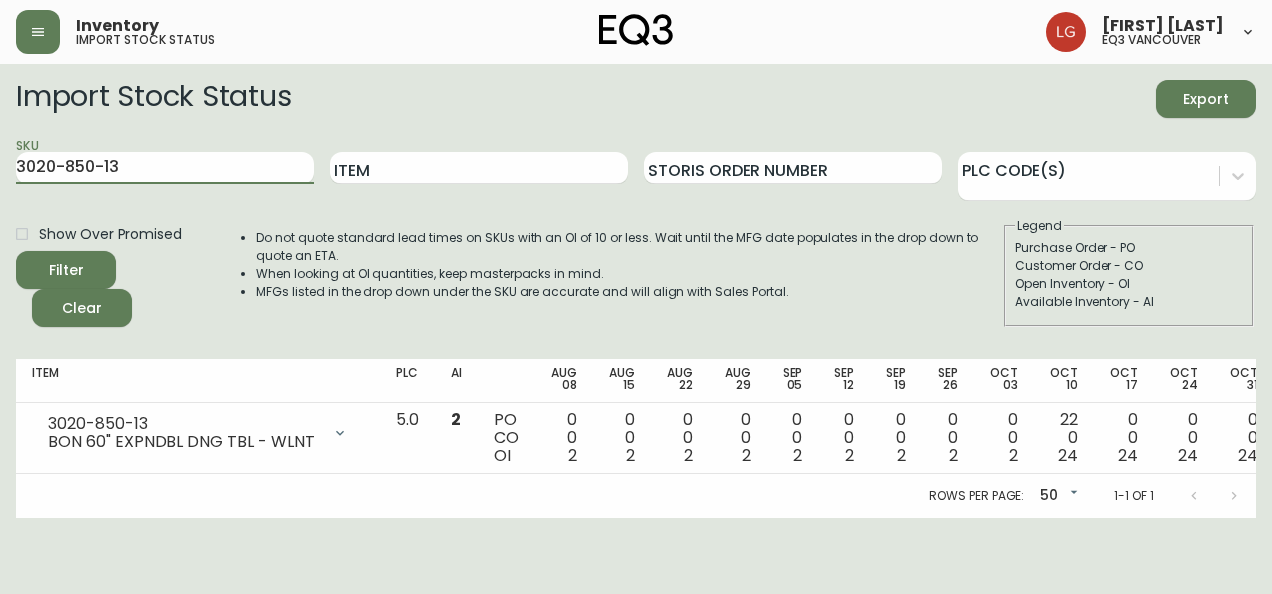 click on "Inventory import stock status [FIRST] [LAST] eq3 [CITY]   Import Stock Status Export SKU 3020-850-13 Item Storis Order Number PLC Code(s) Show Over Promised Filter Clear Do not quote standard lead times on SKUs with an OI of 10 or less. Wait until the MFG date populates in the drop down to quote an ETA. When looking at OI quantities, keep masterpacks in mind. MFGs listed in the drop down under the SKU are accurate and will align with Sales Portal. Legend Purchase Order - PO Customer Order - CO Open Inventory - OI Available Inventory - AI Item PLC AI Aug 08 Aug 15 Aug 22 Aug 29 Sep 05 Sep 12 Sep 19 Sep 26 Oct 03 Oct 10 Oct 17 Oct 24 Oct 31 Future 3020-850-13 BON 60" EXPNDBL DNG TBL - WLNT Opening Balance 2 ( [DATE] ) Available Inventory 2 ( [DATE] ) Purchase Order (P019313) 10 ( [DATE] ) Purchase Order (P019554) 12 ( [DATE] ) 5.0 2 PO CO OI 0 0 2 0 0 2 0 0 2 0 0 2 0 0 2 0 0 2 0 0 2 22 0 24 0 0 24 0 0 24 0 0 24 0 0 24 0 0 24 0 0 24 0 0 24 Rows per page: 50 50 1-1 of 1" at bounding box center (636, 259) 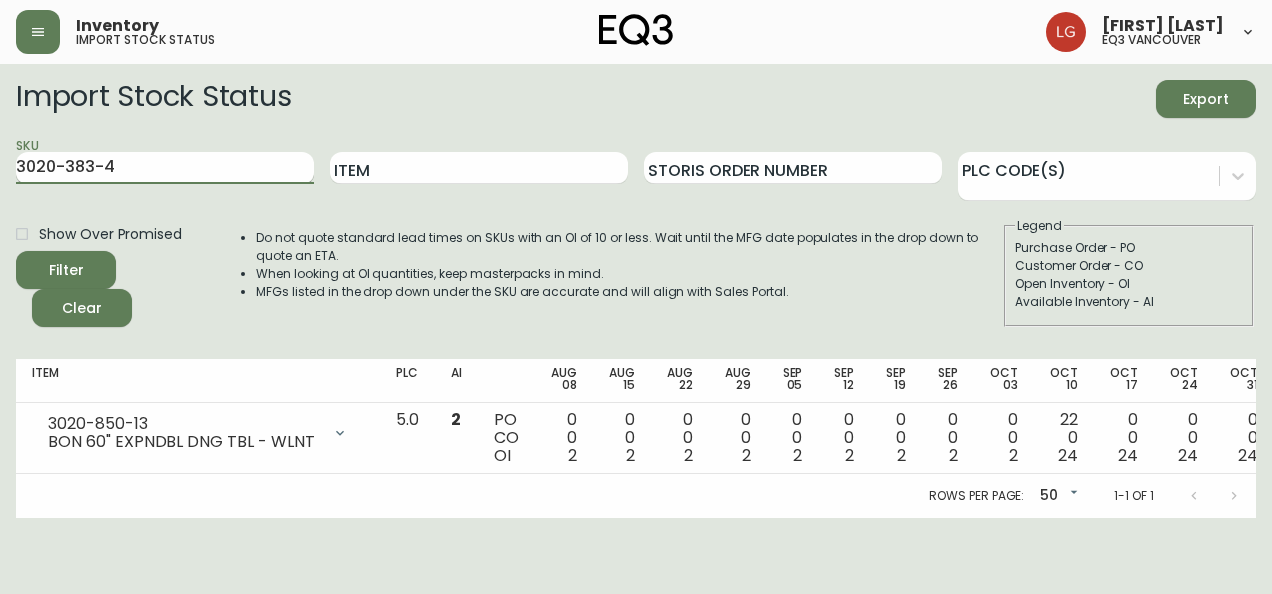 click on "Filter" at bounding box center (66, 270) 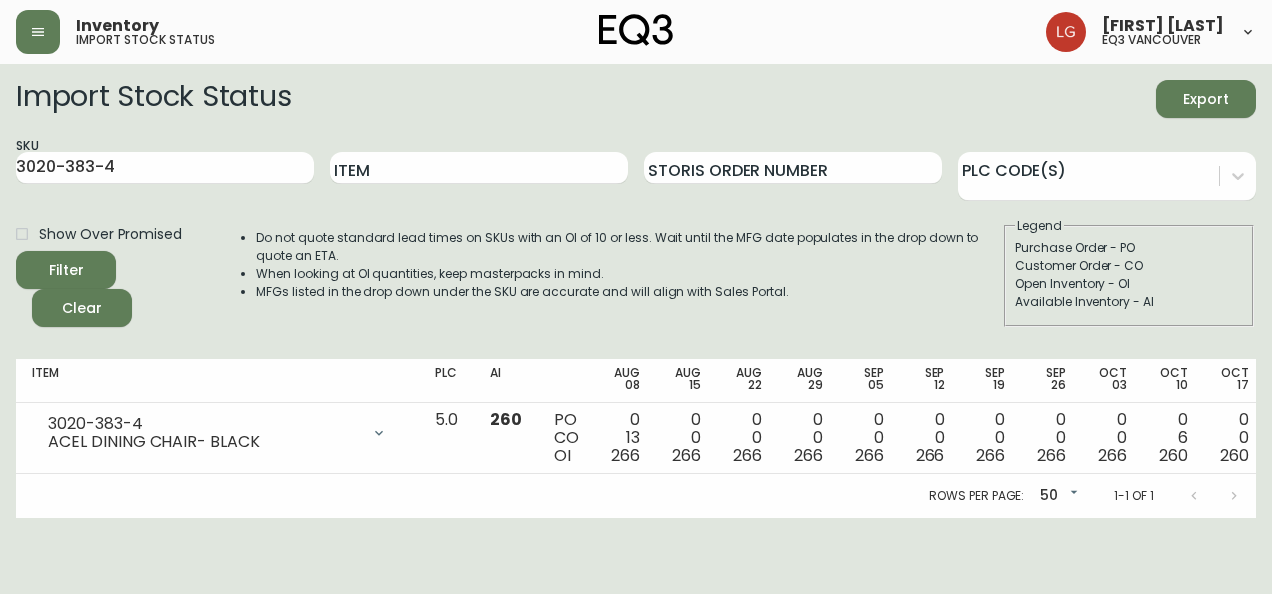 click on "Import Stock Status" at bounding box center (153, 99) 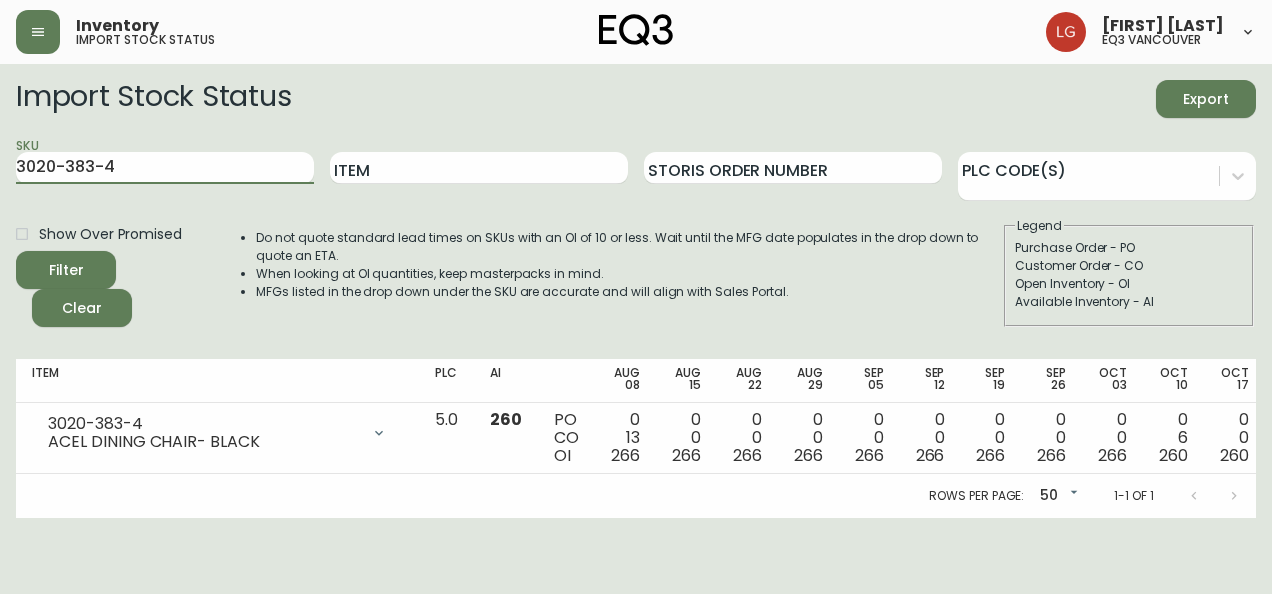 drag, startPoint x: 190, startPoint y: 170, endPoint x: 0, endPoint y: 170, distance: 190 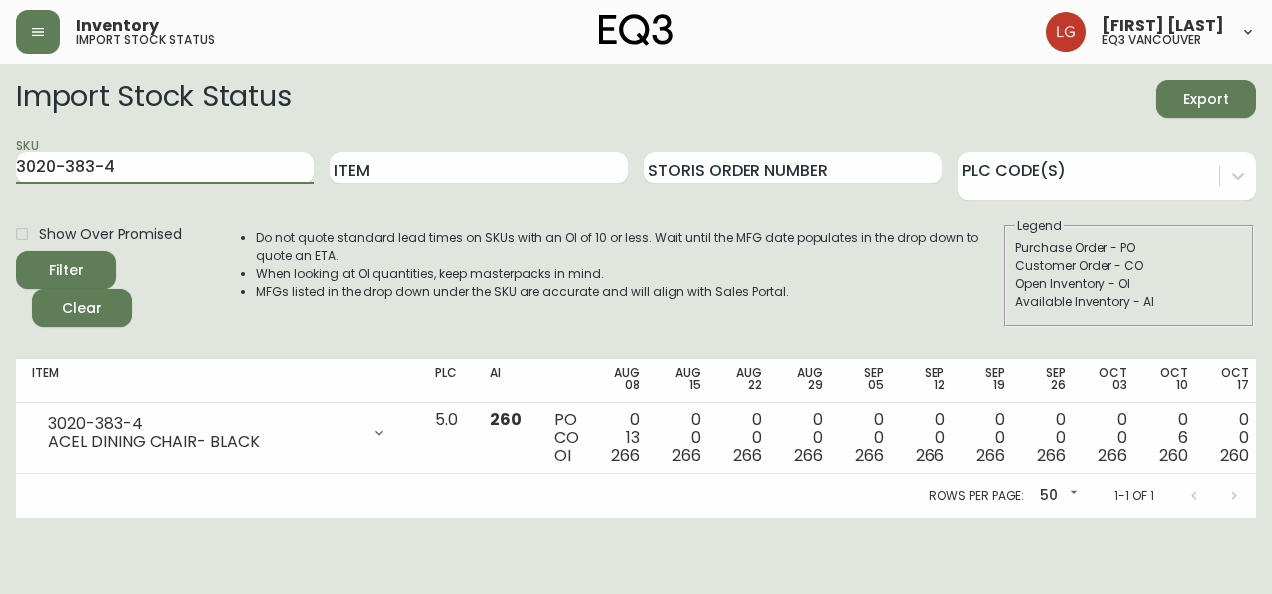 click on "Inventory import stock status [FIRST] [LAST] eq3 [CITY]   Import Stock Status Export SKU 3020-383-4 Item Storis Order Number PLC Code(s) Show Over Promised Filter Clear Do not quote standard lead times on SKUs with an OI of 10 or less. Wait until the MFG date populates in the drop down to quote an ETA. When looking at OI quantities, keep masterpacks in mind. MFGs listed in the drop down under the SKU are accurate and will align with Sales Portal. Legend Purchase Order - PO Customer Order - CO Open Inventory - OI Available Inventory - AI Item PLC AI Aug 08 Aug 15 Aug 22 Aug 29 Sep 05 Sep 12 Sep 19 Sep 26 Oct 03 Oct 10 Oct 17 Oct 24 Oct 31 Future 3020-383-4 ACEL DINING CHAIR- BLACK Opening Balance 279 ( [DATE] ) Customer Order (8520234) 6 ( [DATE] ) Customer Order (8535989) 1 ( [DATE] ) Customer Order (8519442) 2 ( [DATE] ) Customer Order (8554452) 4 ( [DATE] ) Available Inventory 260 ( [DATE] ) Customer Order (8538439) 6 ( [DATE] ) 52 ( [DATE] ) 0" at bounding box center [636, 259] 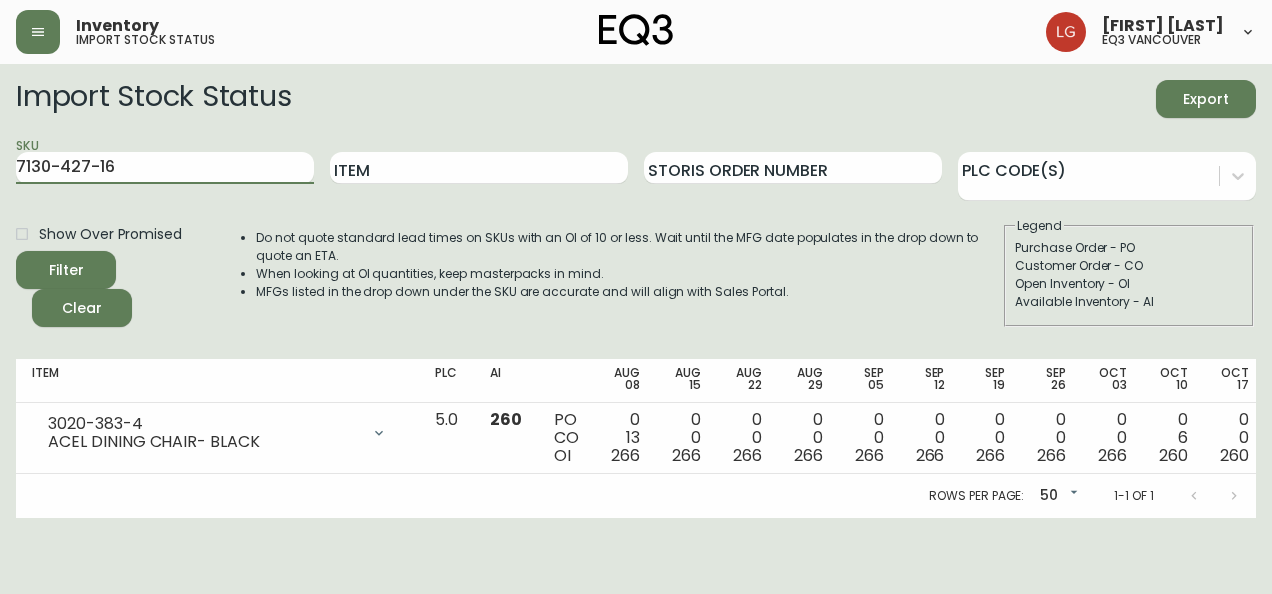 click on "Filter" at bounding box center (66, 270) 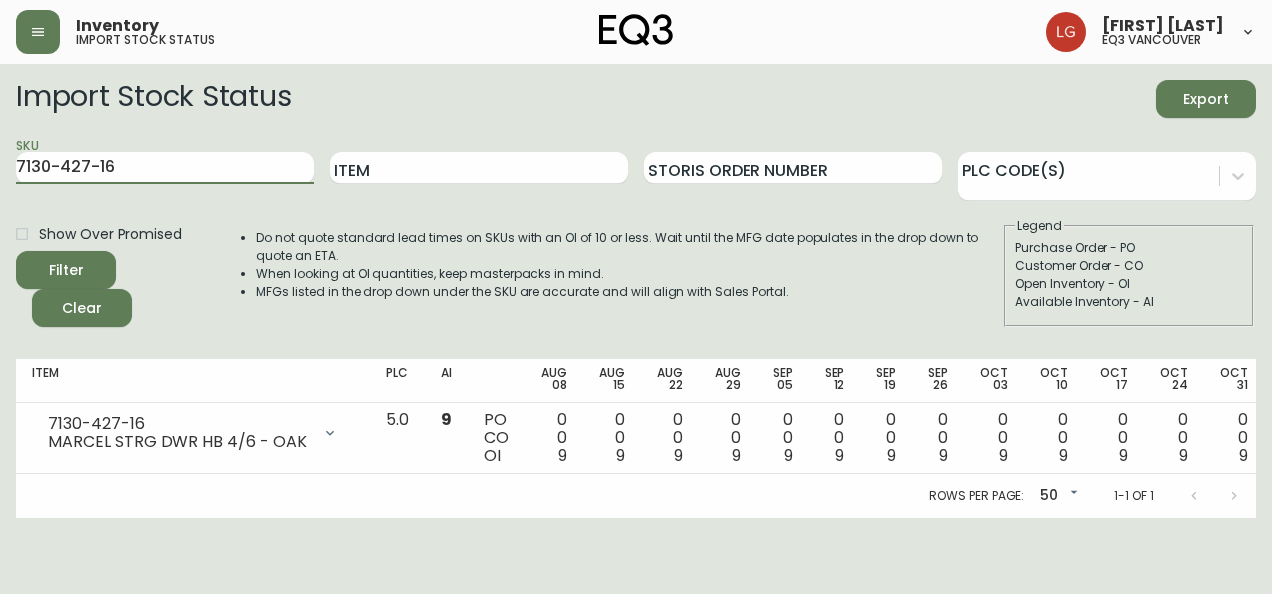 drag, startPoint x: 225, startPoint y: 159, endPoint x: 0, endPoint y: 195, distance: 227.8618 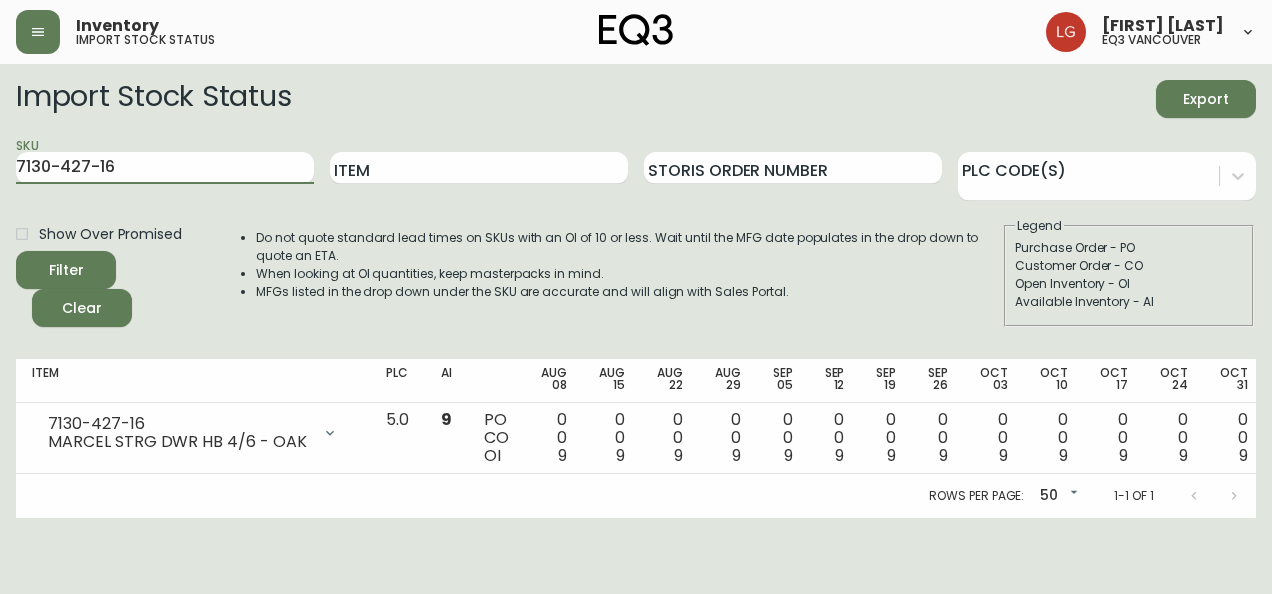 click on "Inventory import stock status [FIRST] [LAST] eq3 [CITY]   Import Stock Status Export SKU 7130-427-16 Item Storis Order Number PLC Code(s) Show Over Promised Filter Clear Do not quote standard lead times on SKUs with an OI of 10 or less. Wait until the MFG date populates in the drop down to quote an ETA. When looking at OI quantities, keep masterpacks in mind. MFGs listed in the drop down under the SKU are accurate and will align with Sales Portal. Legend Purchase Order - PO Customer Order - CO Open Inventory - OI Available Inventory - AI Item PLC AI Aug 08 Aug 15 Aug 22 Aug 29 Sep 05 Sep 12 Sep 19 Sep 26 Oct 03 Oct 10 Oct 17 Oct 24 Oct 31 Future 7130-427-16 MARCEL STRG DWR HB 4/6 - OAK Opening Balance 9 ( [DATE] ) Available Inventory 9 ( [DATE] ) 5.0 9 PO CO OI 0 0 9 0 0 9 0 0 9 0 0 9 0 0 9 0 0 9 0 0 9 0 0 9 0 0 9 0 0 9 0 0 9 0 0 9 0 0 9 Rows per page: 50 50 1-1 of 1" at bounding box center [636, 259] 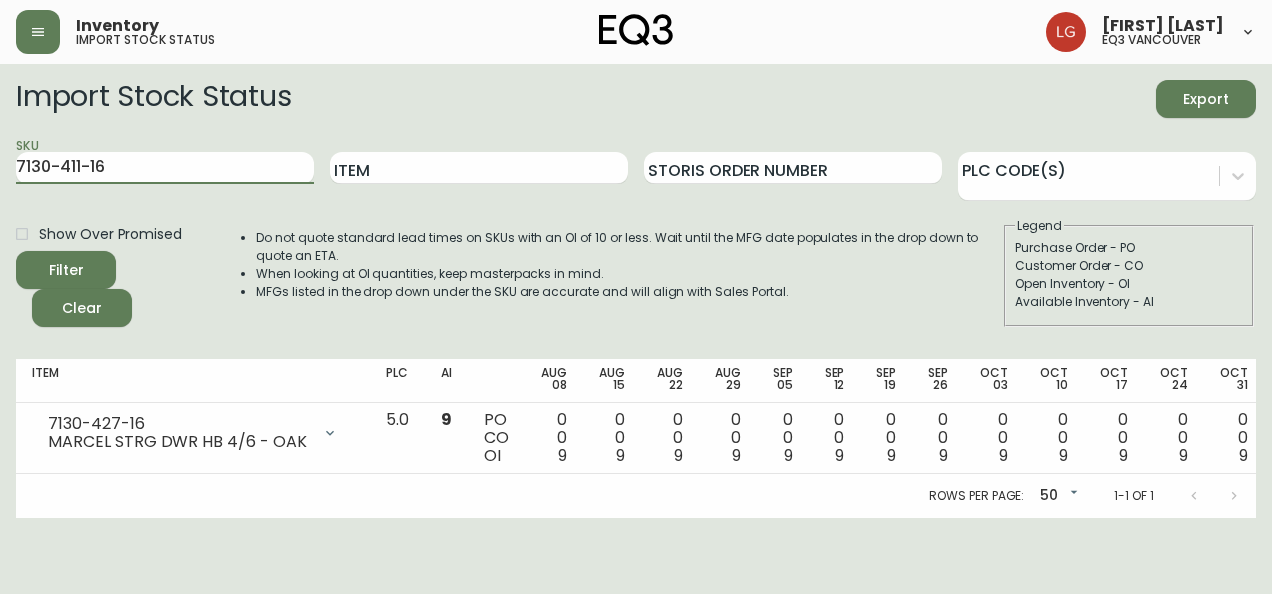 click on "Filter" at bounding box center [66, 270] 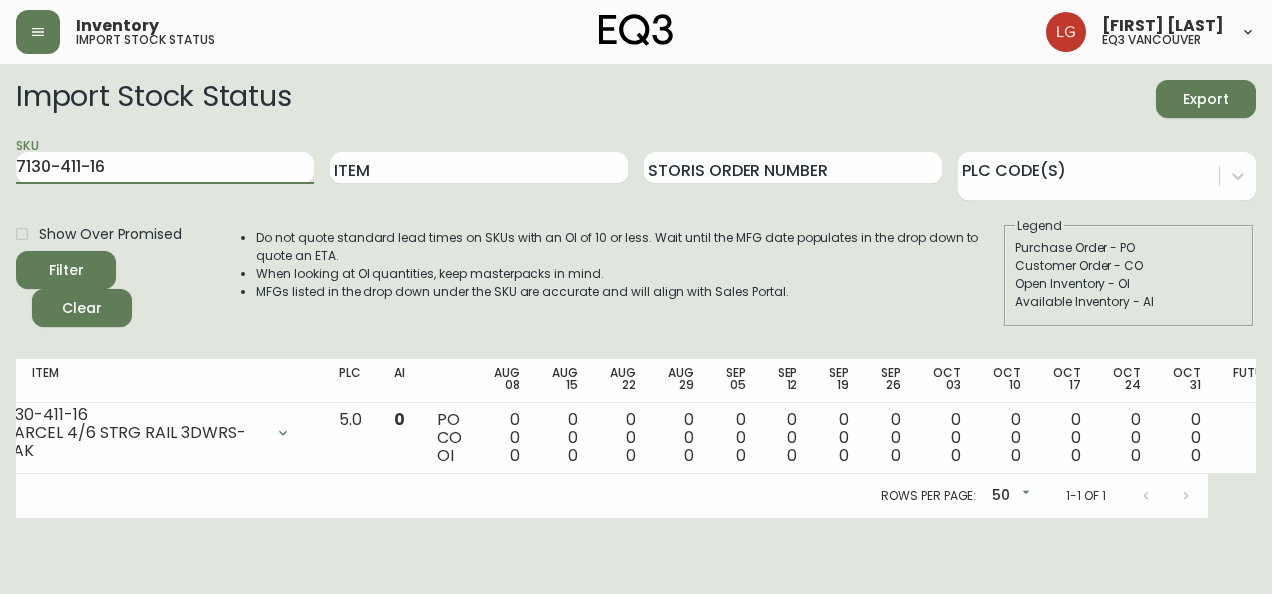scroll, scrollTop: 0, scrollLeft: 0, axis: both 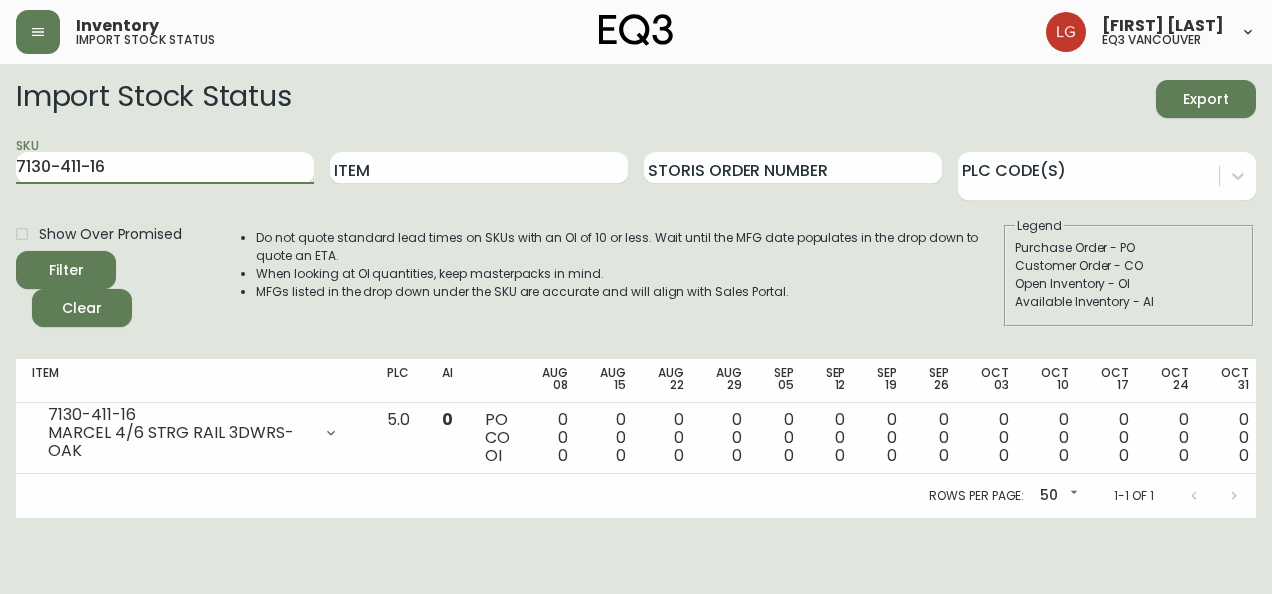 drag, startPoint x: 130, startPoint y: 158, endPoint x: 0, endPoint y: 167, distance: 130.31117 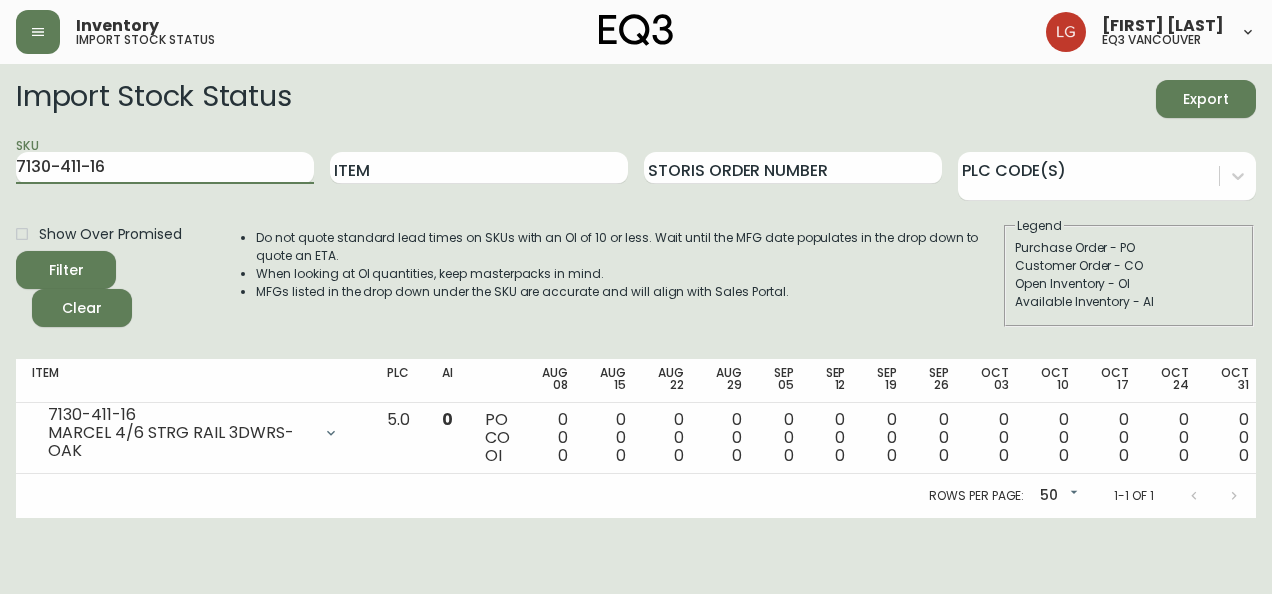 click on "Inventory import stock status [FIRST] [LAST] eq3 [CITY]   Import Stock Status Export SKU 7130-411-16 Item Storis Order Number PLC Code(s) Show Over Promised Filter Clear Do not quote standard lead times on SKUs with an OI of 10 or less. Wait until the MFG date populates in the drop down to quote an ETA. When looking at OI quantities, keep masterpacks in mind. MFGs listed in the drop down under the SKU are accurate and will align with Sales Portal. Legend Purchase Order - PO Customer Order - CO Open Inventory - OI Available Inventory - AI Item PLC AI Aug 08 Aug 15 Aug 22 Aug 29 Sep 05 Sep 12 Sep 19 Sep 26 Oct 03 Oct 10 Oct 17 Oct 24 Oct 31 Future 7130-411-16 MARCEL 4/6 STRG RAIL 3DWRS-OAK Opening Balance 0 ( [DATE] ) Available Inventory 0 ( [DATE] ) 5.0 0 PO CO OI 0 0 0 0 0 0 0 0 0 0 0 0 0 0 0 0 0 0 0 0 0 0 0 0 0 0 0 0 0 0 0 0 0 0 0 0 0 0 0 0 0 0 Rows per page: 50 50 1-1 of 1" at bounding box center [636, 259] 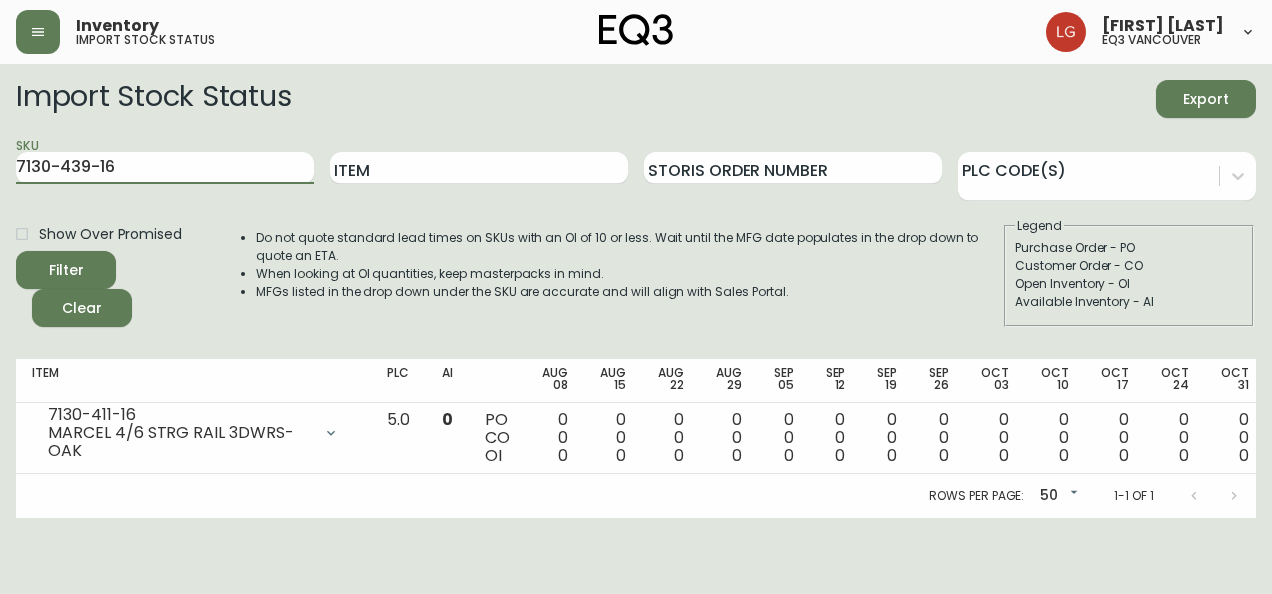 click on "Filter" at bounding box center (66, 270) 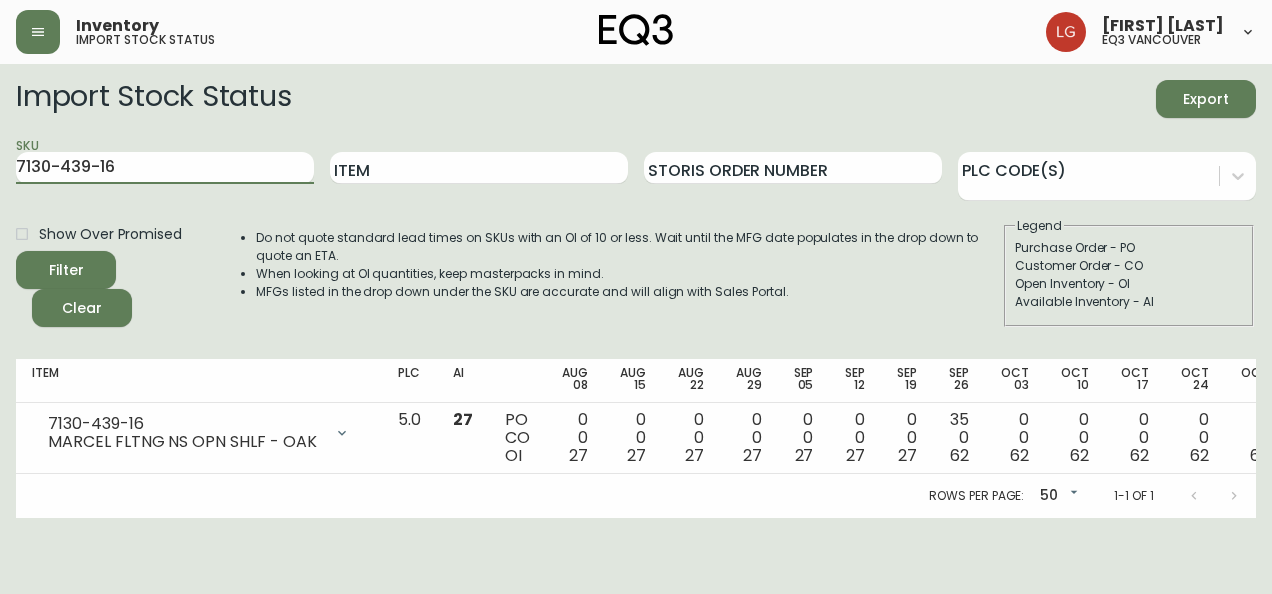 drag, startPoint x: 232, startPoint y: 166, endPoint x: 0, endPoint y: 155, distance: 232.26064 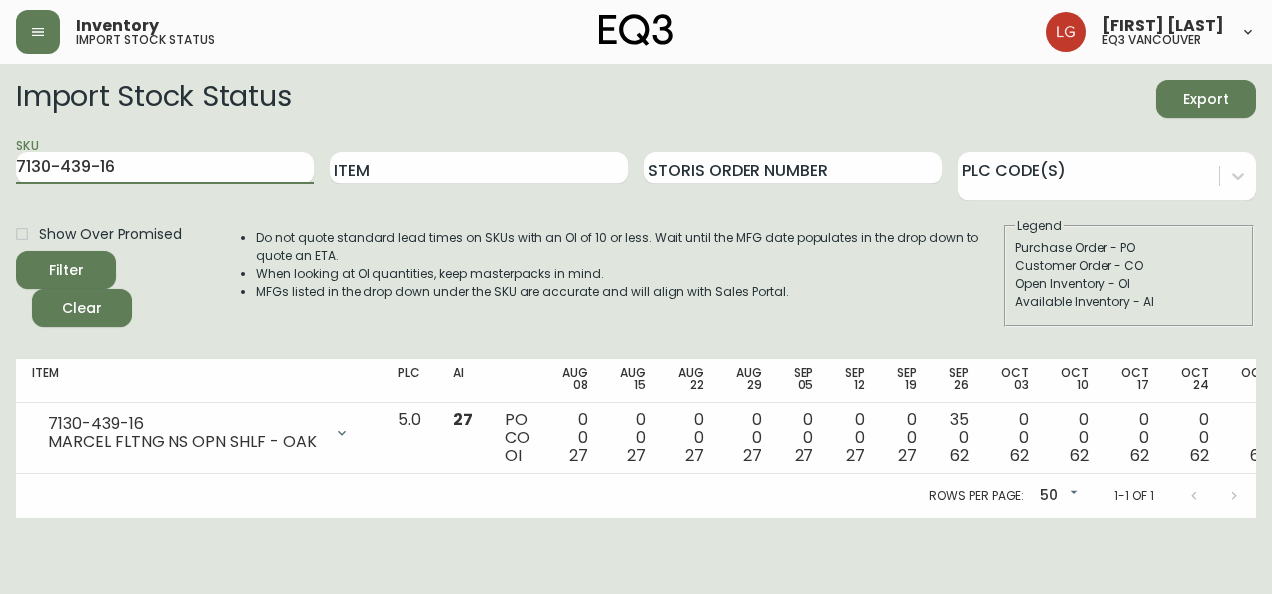 click on "Inventory import stock status [FIRST] [LAST] eq3 [CITY]   Import Stock Status Export SKU 7130-439-16 Item Storis Order Number PLC Code(s) Show Over Promised Filter Clear Do not quote standard lead times on SKUs with an OI of 10 or less. Wait until the MFG date populates in the drop down to quote an ETA. When looking at OI quantities, keep masterpacks in mind. MFGs listed in the drop down under the SKU are accurate and will align with Sales Portal. Legend Purchase Order - PO Customer Order - CO Open Inventory - OI Available Inventory - AI Item PLC AI Aug 08 Aug 15 Aug 22 Aug 29 Sep 05 Sep 12 Sep 19 Sep 26 Oct 03 Oct 10 Oct 17 Oct 24 Oct 31 Future 7130-439-16 MARCEL FLTNG NS OPN SHLF - OAK Opening Balance 27 ( [DATE] ) Available Inventory 27 ( [DATE] ) Purchase Order (P019536) 35 ( [DATE] ) 5.0 27 PO CO OI 0 0 27 0 0 27 0 0 27 0 0 27 0 0 27 0 0 27 35 0 62 0 0 62 0 0 62 0 0 62 0 0 62 0 0 62 0 0 62 Rows per page: 50 50 1-1 of 1" at bounding box center [636, 259] 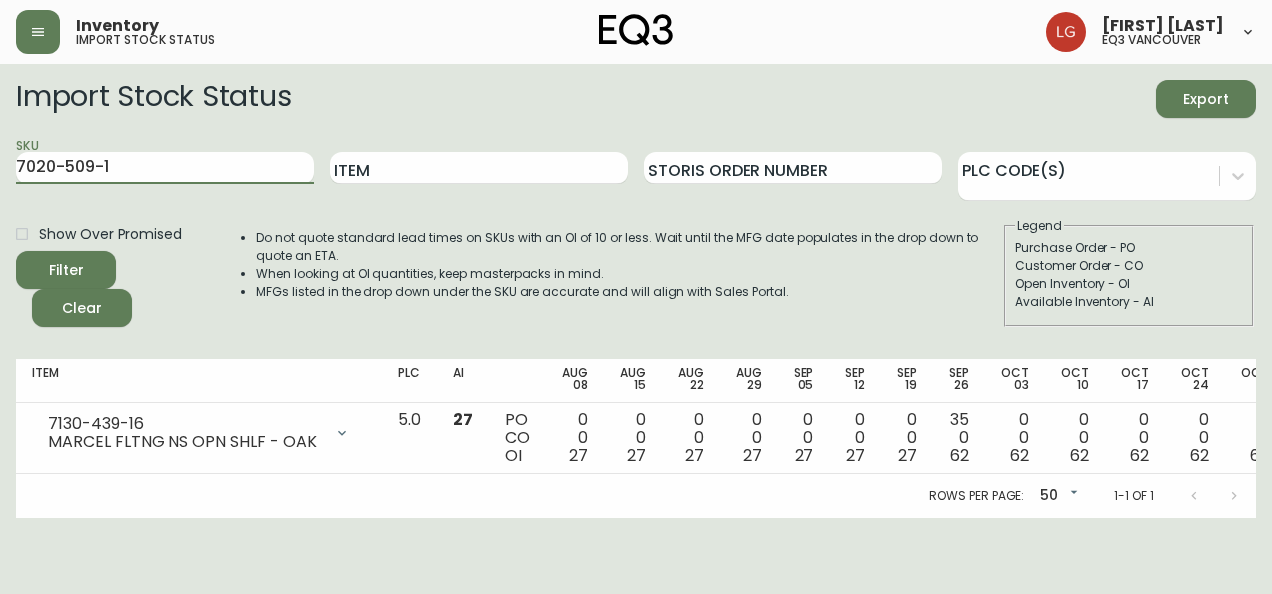 click on "Filter" at bounding box center [66, 270] 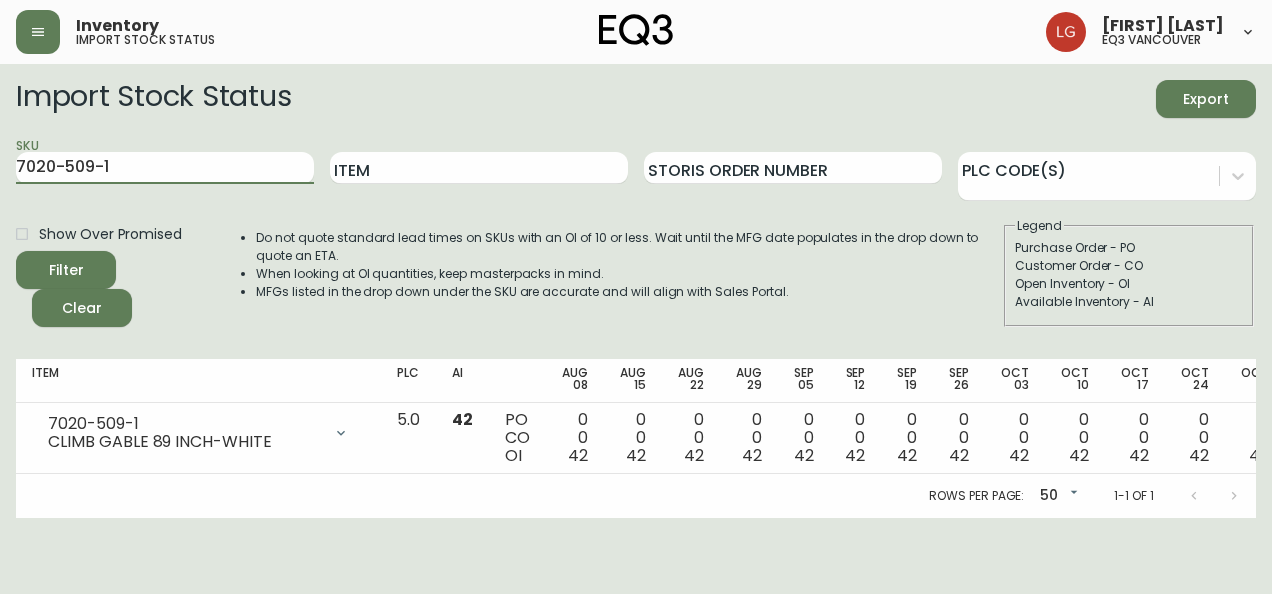 drag, startPoint x: 122, startPoint y: 170, endPoint x: 0, endPoint y: 134, distance: 127.20063 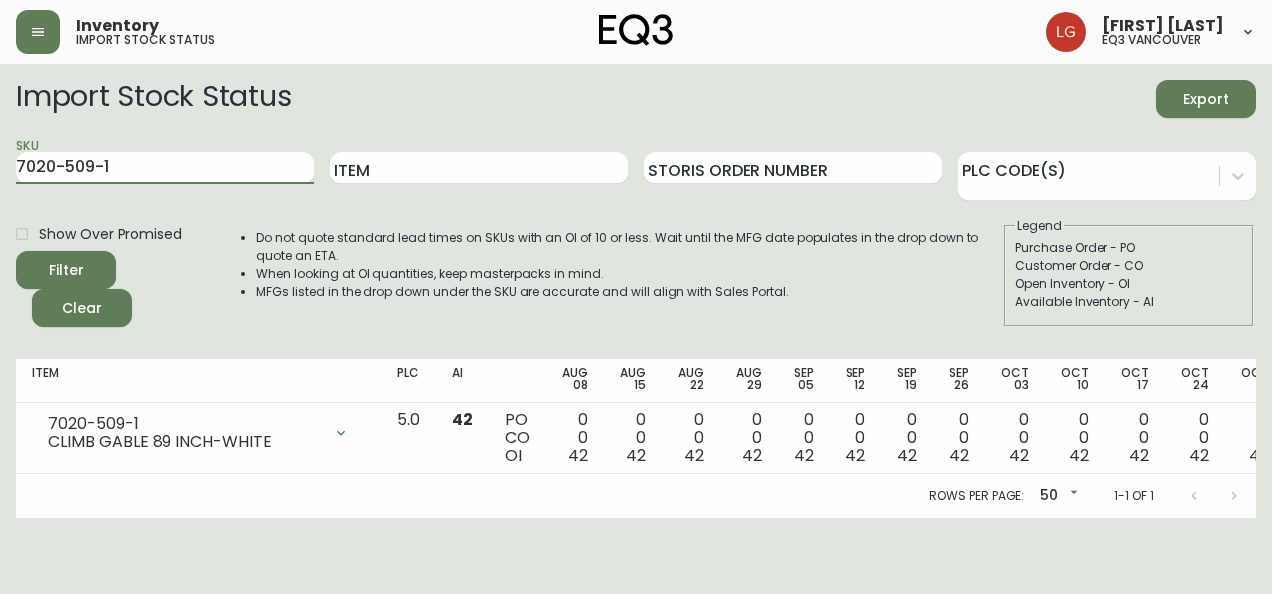 click on "Inventory import stock status [FIRST] [LAST] eq3 [CITY]   Import Stock Status Export SKU 7020-509-1 Item Storis Order Number PLC Code(s) Show Over Promised Filter Clear Do not quote standard lead times on SKUs with an OI of 10 or less. Wait until the MFG date populates in the drop down to quote an ETA. When looking at OI quantities, keep masterpacks in mind. MFGs listed in the drop down under the SKU are accurate and will align with Sales Portal. Legend Purchase Order - PO Customer Order - CO Open Inventory - OI Available Inventory - AI Item PLC AI Aug 08 Aug 15 Aug 22 Aug 29 Sep 05 Sep 12 Sep 19 Sep 26 Oct 03 Oct 10 Oct 17 Oct 24 Oct 31 Future 7020-509-1 CLIMB GABLE 89 INCH-WHITE Opening Balance 42 ( [DATE] ) Available Inventory 42 ( [DATE] ) 5.0 42 PO CO OI 0 0 42 0 0 42 0 0 42 0 0 42 0 0 42 0 0 42 0 0 42 0 0 42 0 0 42 0 0 42 0 0 42 0 0 42 Rows per page: 50 50 1-1 of 1" at bounding box center [636, 259] 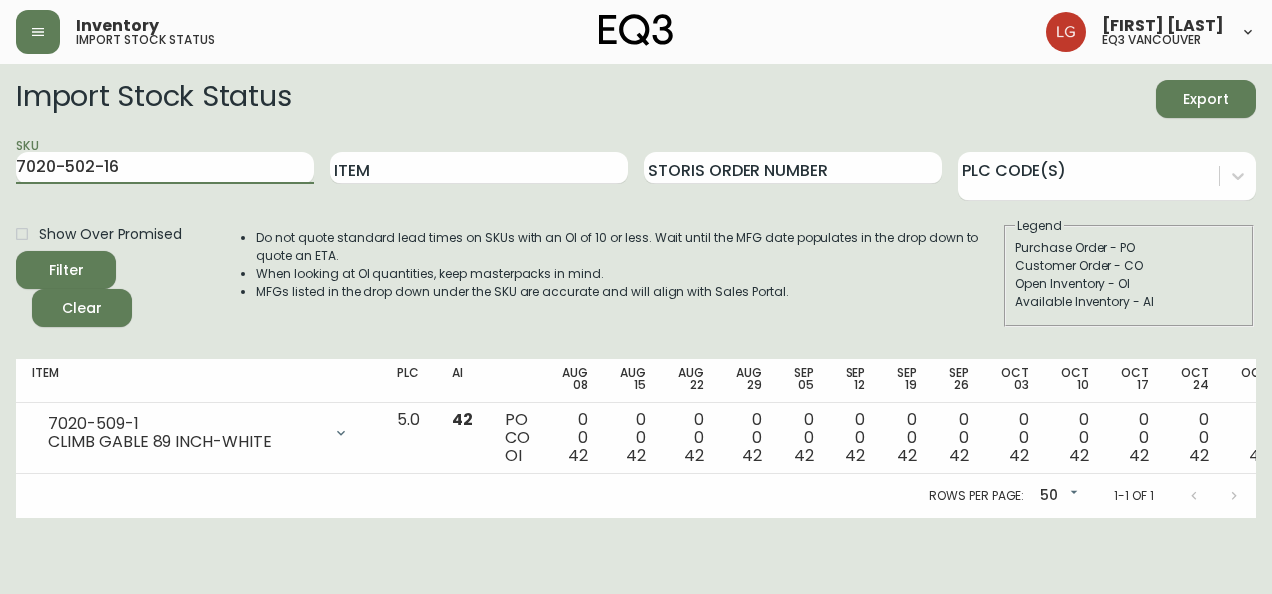 click on "Filter" at bounding box center [66, 270] 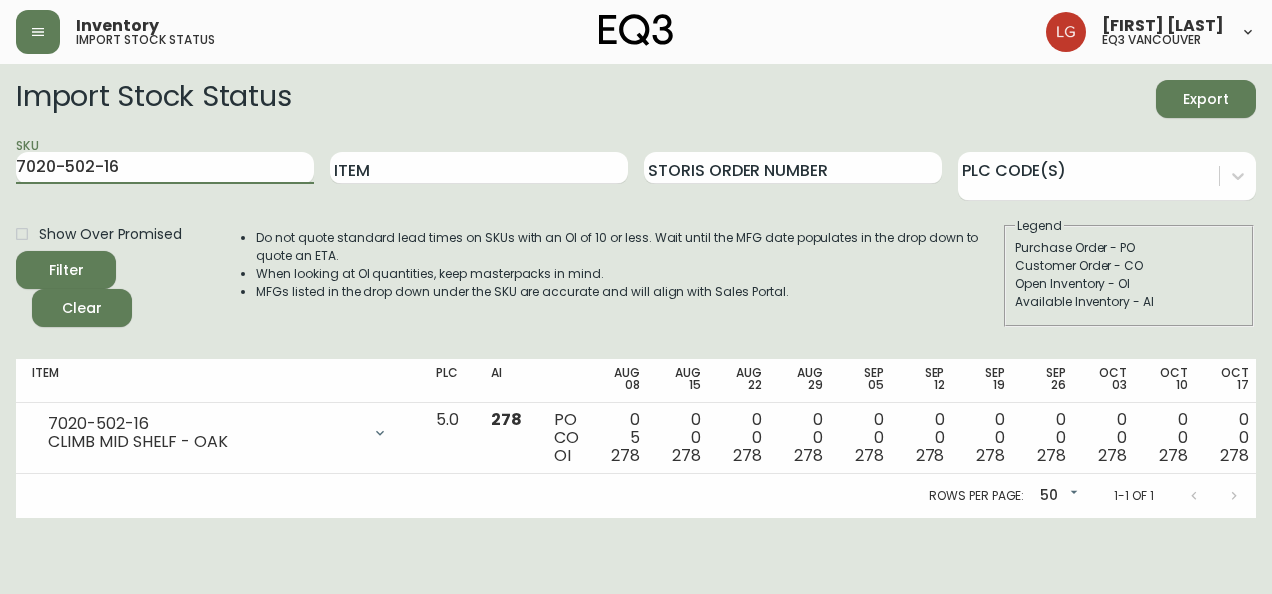 drag, startPoint x: 165, startPoint y: 160, endPoint x: -4, endPoint y: 177, distance: 169.85287 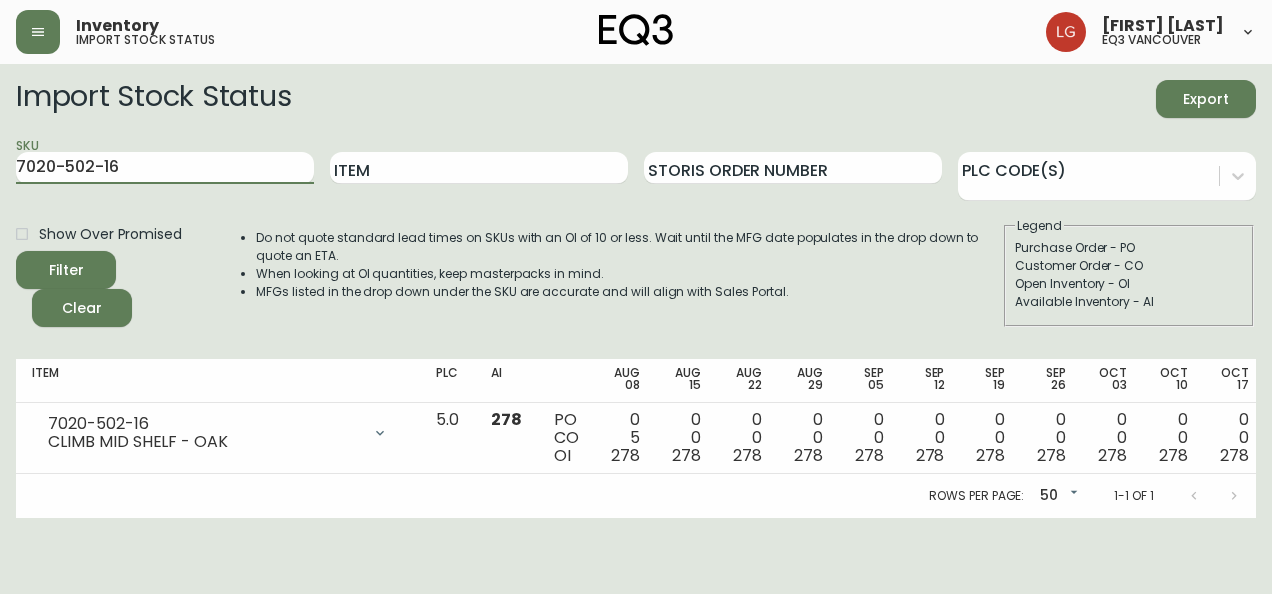 click on "Inventory import stock status [FIRST] [LAST] eq3 [CITY]   Import Stock Status Export SKU 7020-502-16 Item Storis Order Number PLC Code(s) Show Over Promised Filter Clear Do not quote standard lead times on SKUs with an OI of 10 or less. Wait until the MFG date populates in the drop down to quote an ETA. When looking at OI quantities, keep masterpacks in mind. MFGs listed in the drop down under the SKU are accurate and will align with Sales Portal. Legend Purchase Order - PO Customer Order - CO Open Inventory - OI Available Inventory - AI Item PLC AI Aug 08 Aug 15 Aug 22 Aug 29 Sep 05 Sep 12 Sep 19 Sep 26 Oct 03 Oct 10 Oct 17 Oct 24 Oct 31 Future 7020-502-16 CLIMB MID SHELF - OAK Opening Balance 283 ( [DATE] ) Customer Order (8549404) 5 ( [DATE] ) Available Inventory 278 ( [DATE] ) 5.0 278 PO CO OI 0 5 278 0 0 278 0 0 278 0 0 278 0 0 278 0 0 278 0 0 278 0 0 278 0 0 278 0 0 278 0 0 278 0 0 278 0 0 278 Rows per page: 50 50 1-1 of 1" at bounding box center (636, 259) 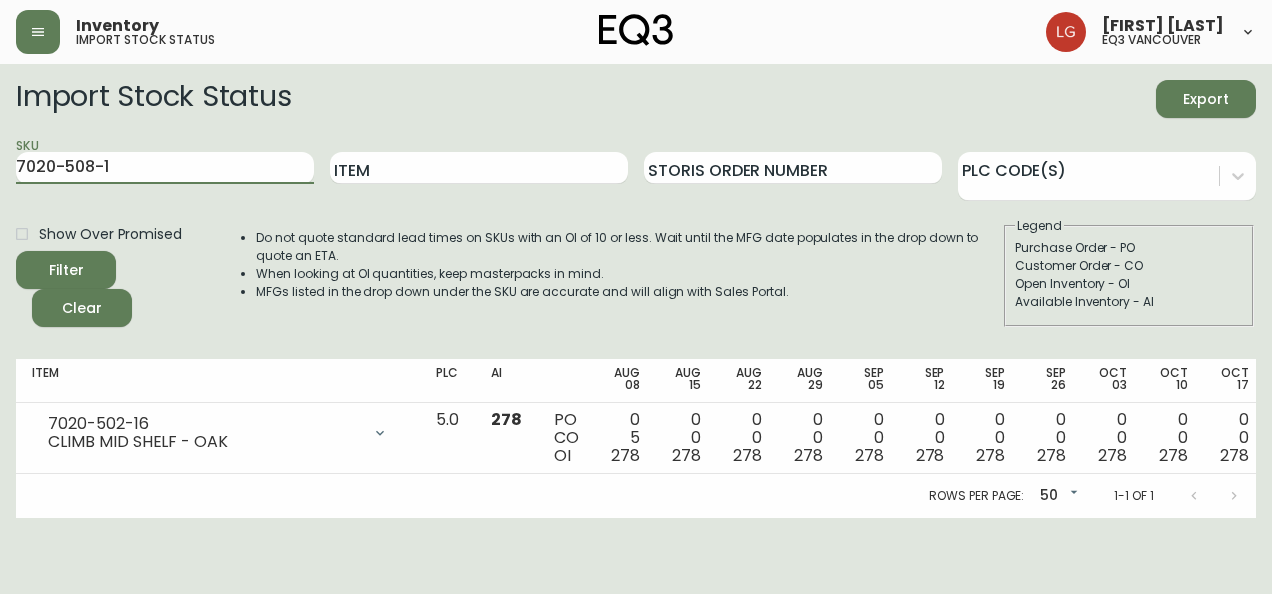 type on "7020-508-1" 